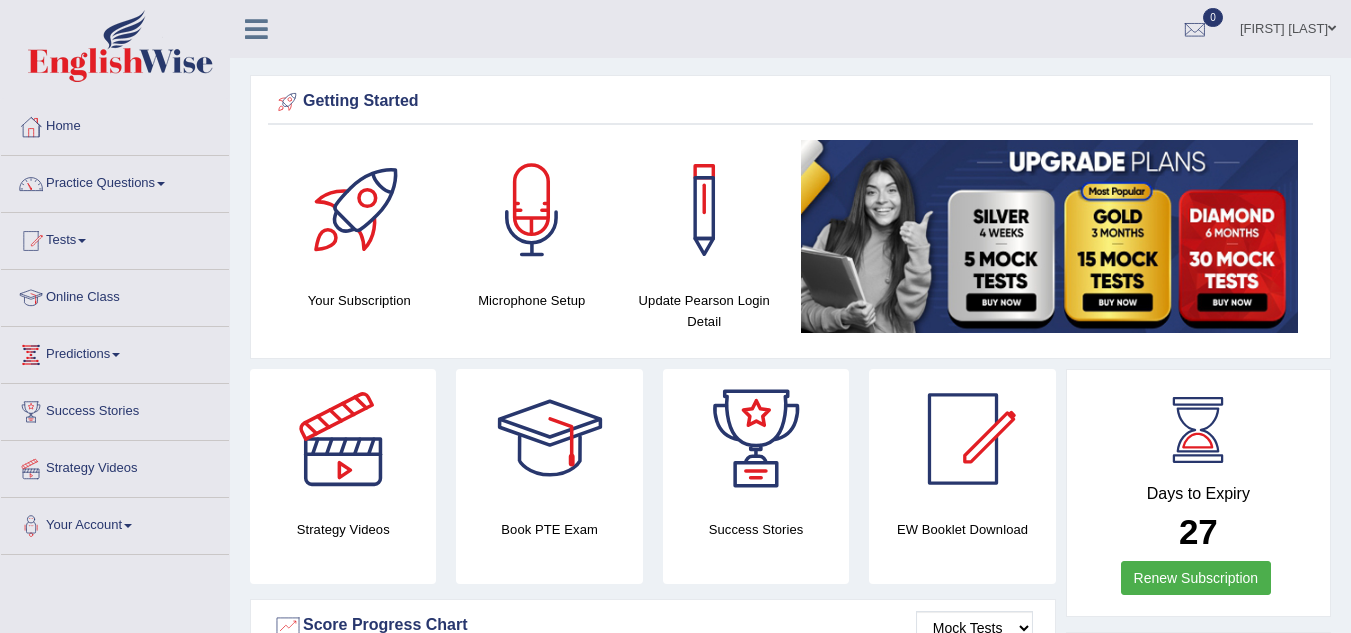 scroll, scrollTop: 0, scrollLeft: 0, axis: both 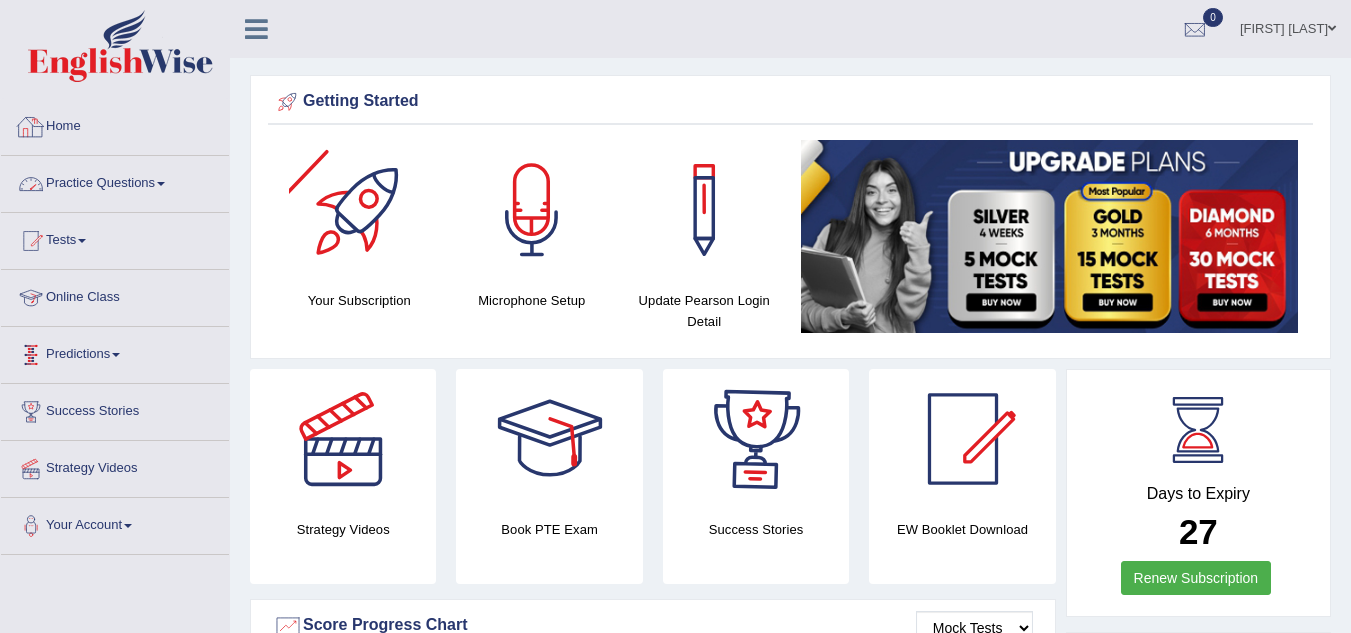 click on "Practice Questions" at bounding box center [115, 181] 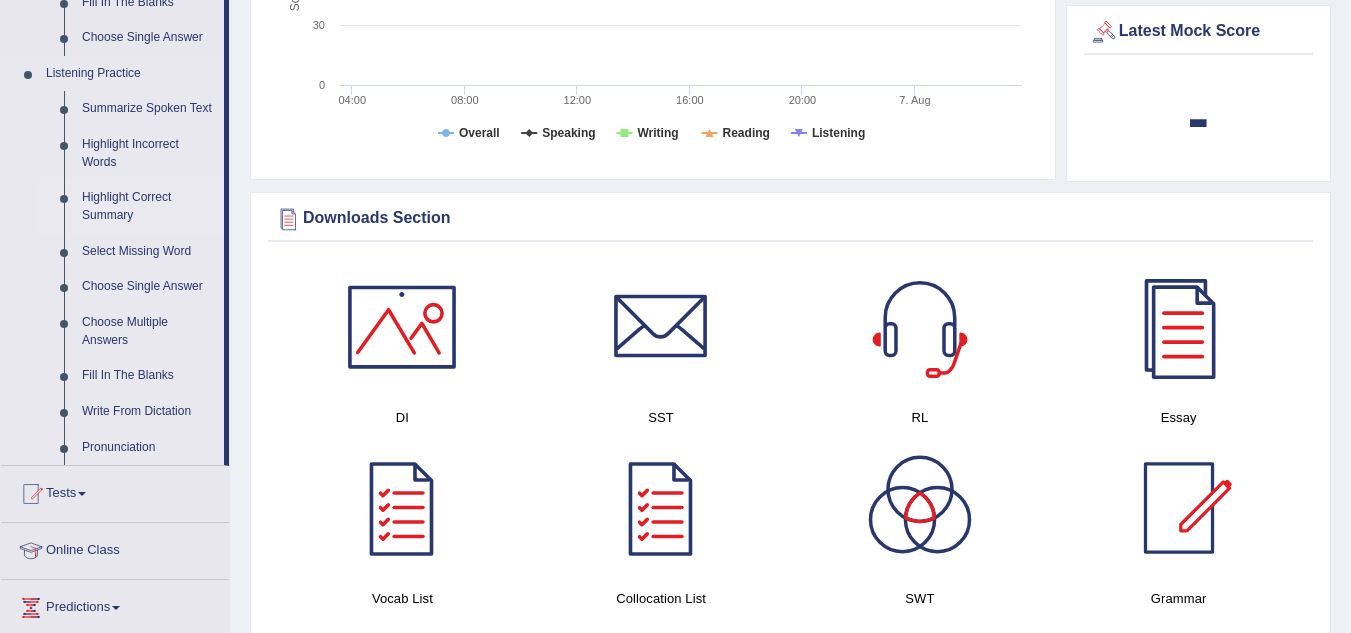 scroll, scrollTop: 700, scrollLeft: 0, axis: vertical 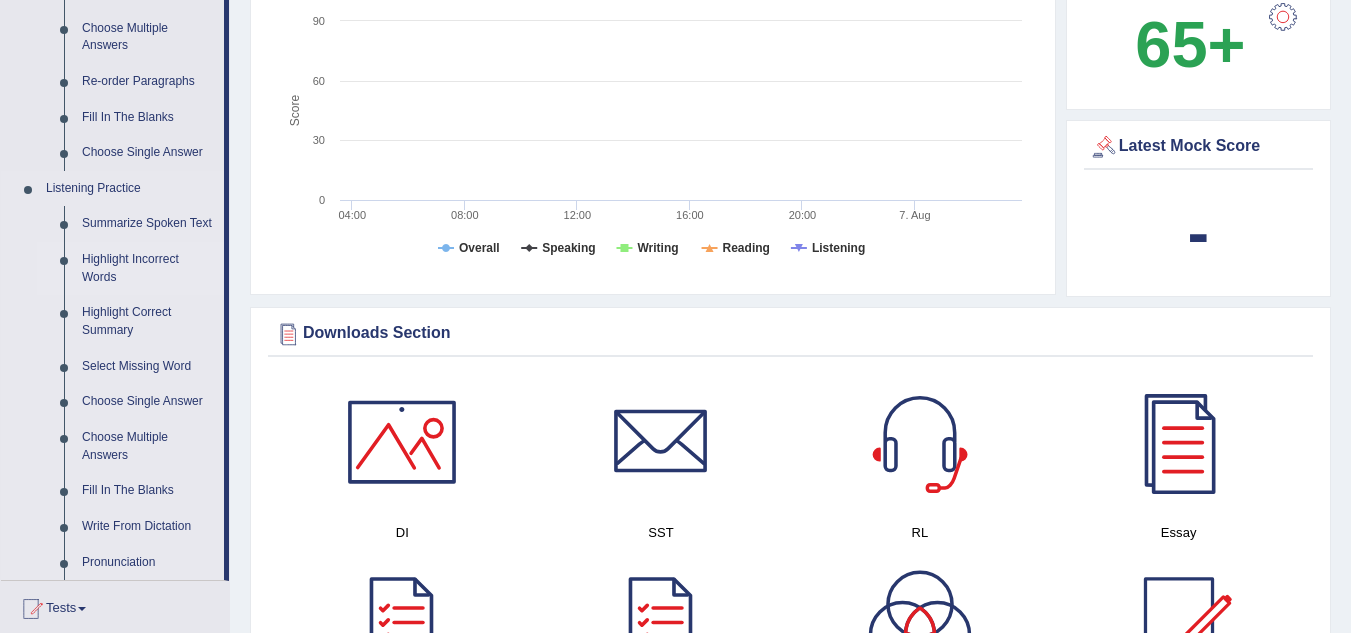 click on "Highlight Incorrect Words" at bounding box center [148, 268] 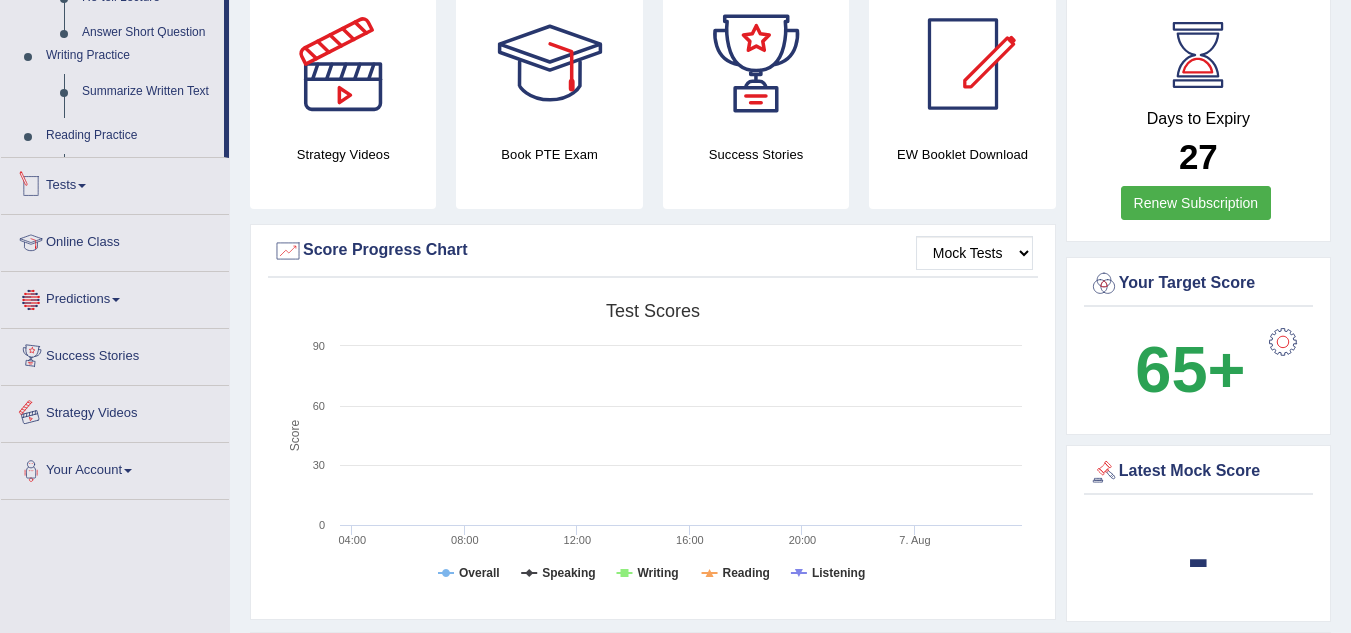 scroll, scrollTop: 573, scrollLeft: 0, axis: vertical 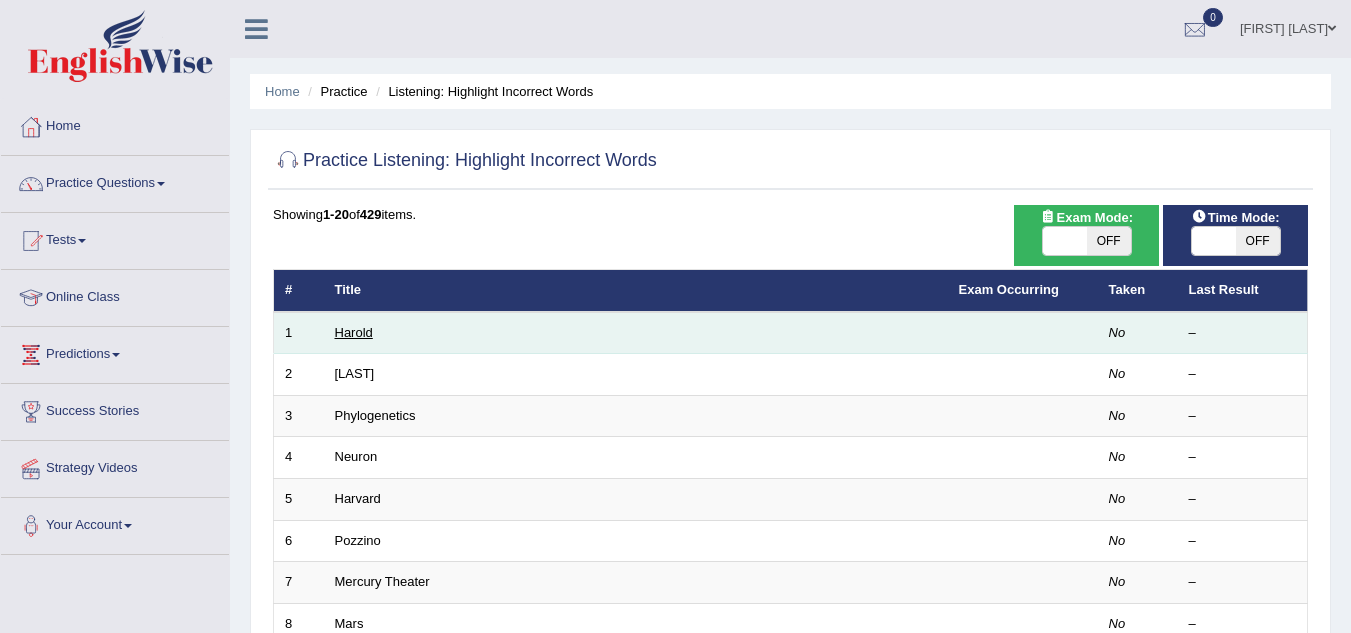 click on "Harold" at bounding box center (354, 332) 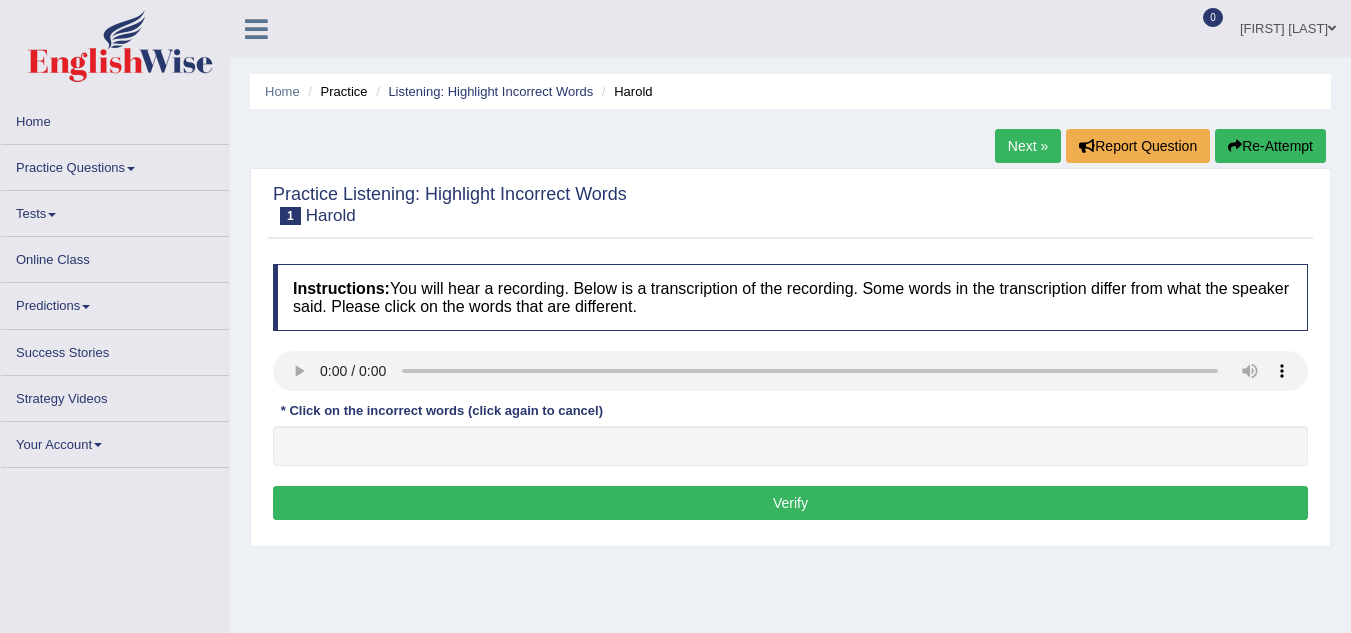 scroll, scrollTop: 0, scrollLeft: 0, axis: both 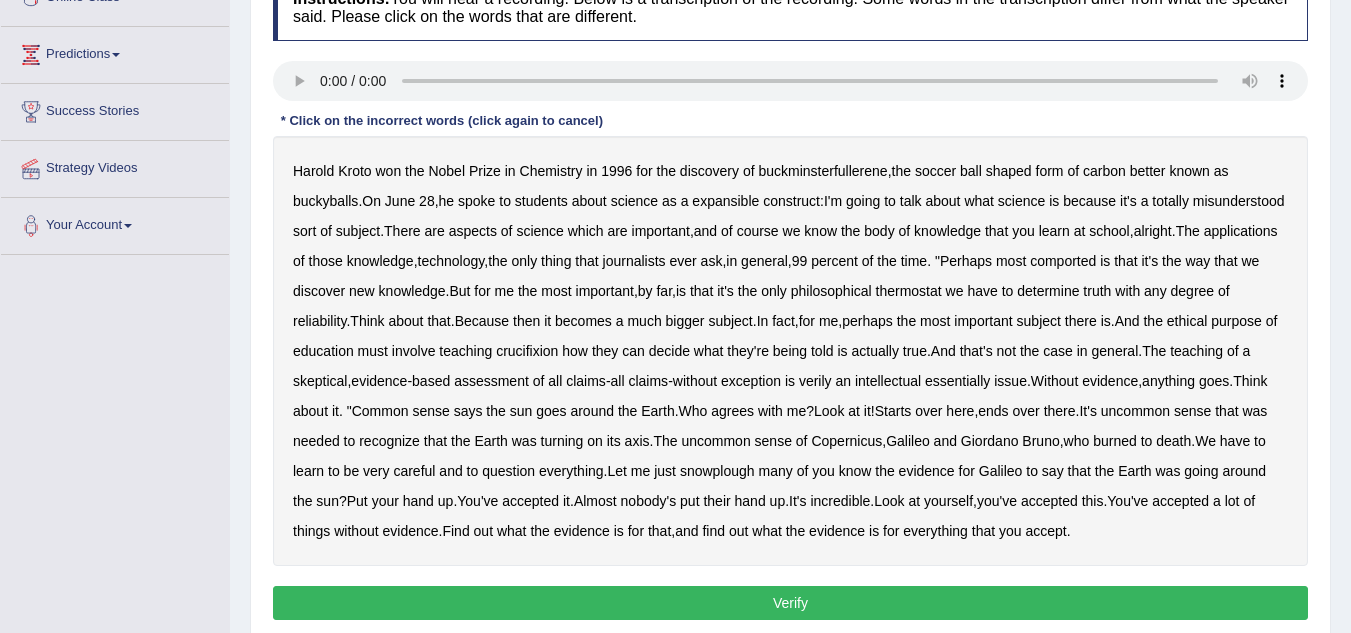 click on "expansible" at bounding box center (725, 201) 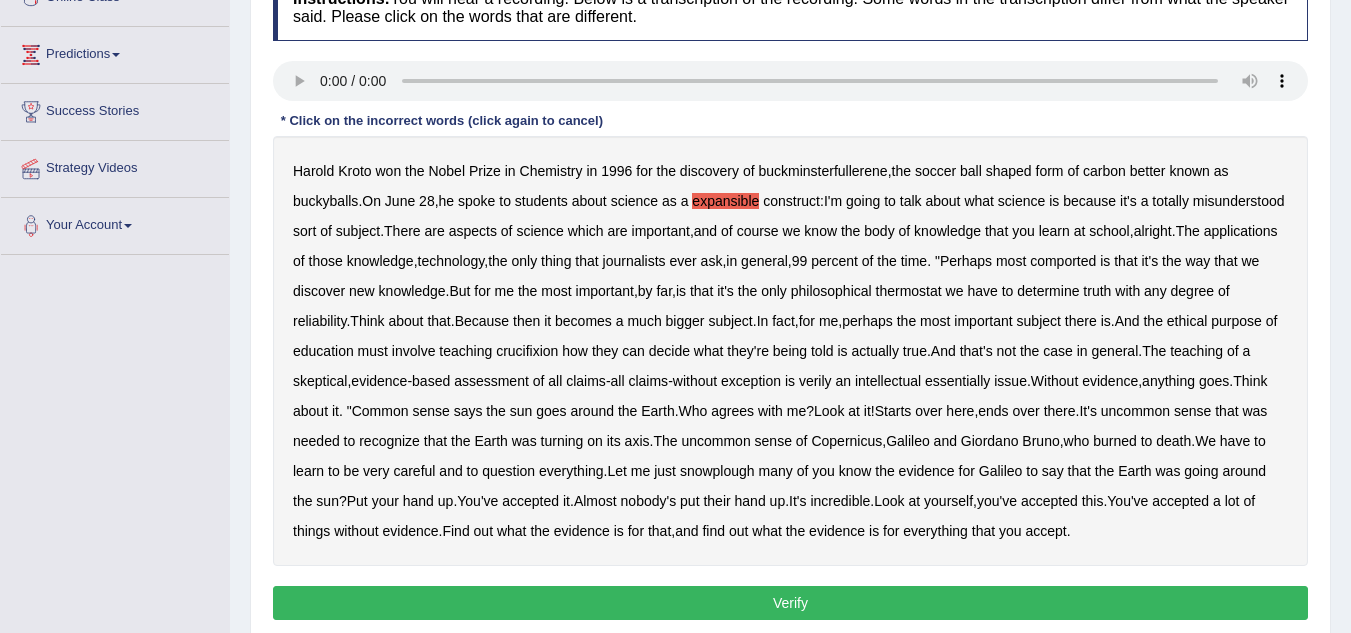 click on "comported" at bounding box center [1063, 261] 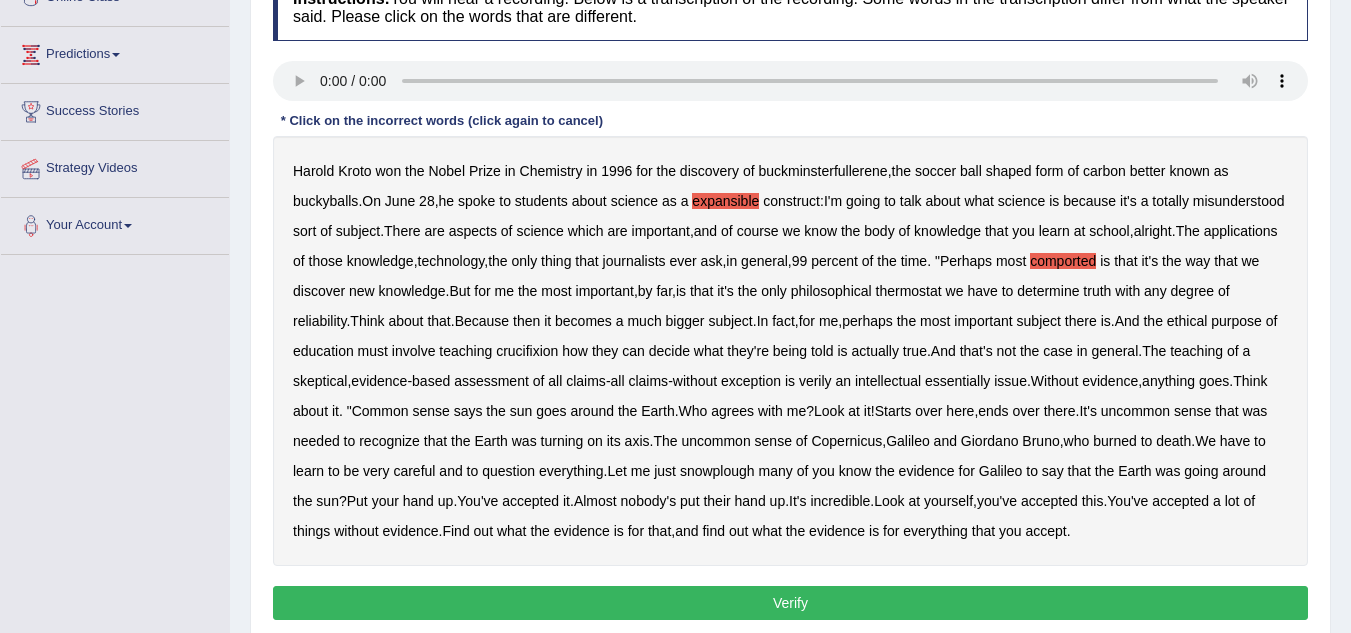 click on "thermostat" at bounding box center [909, 291] 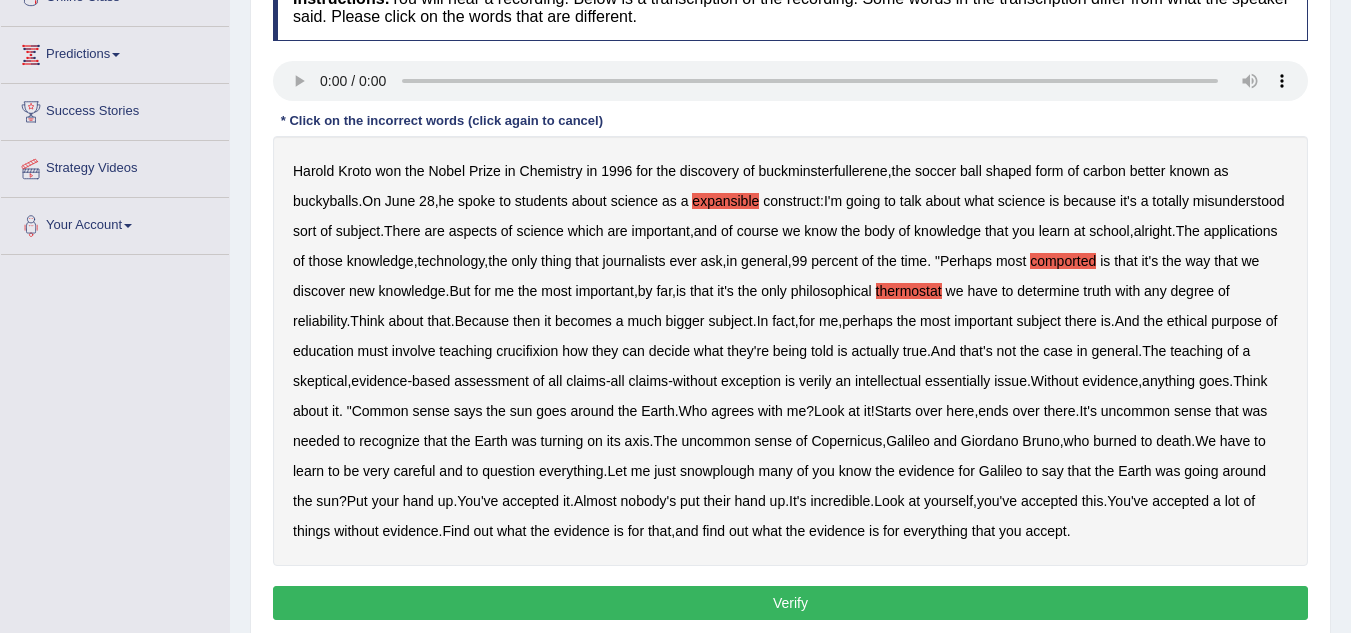 click on "Because" at bounding box center [482, 321] 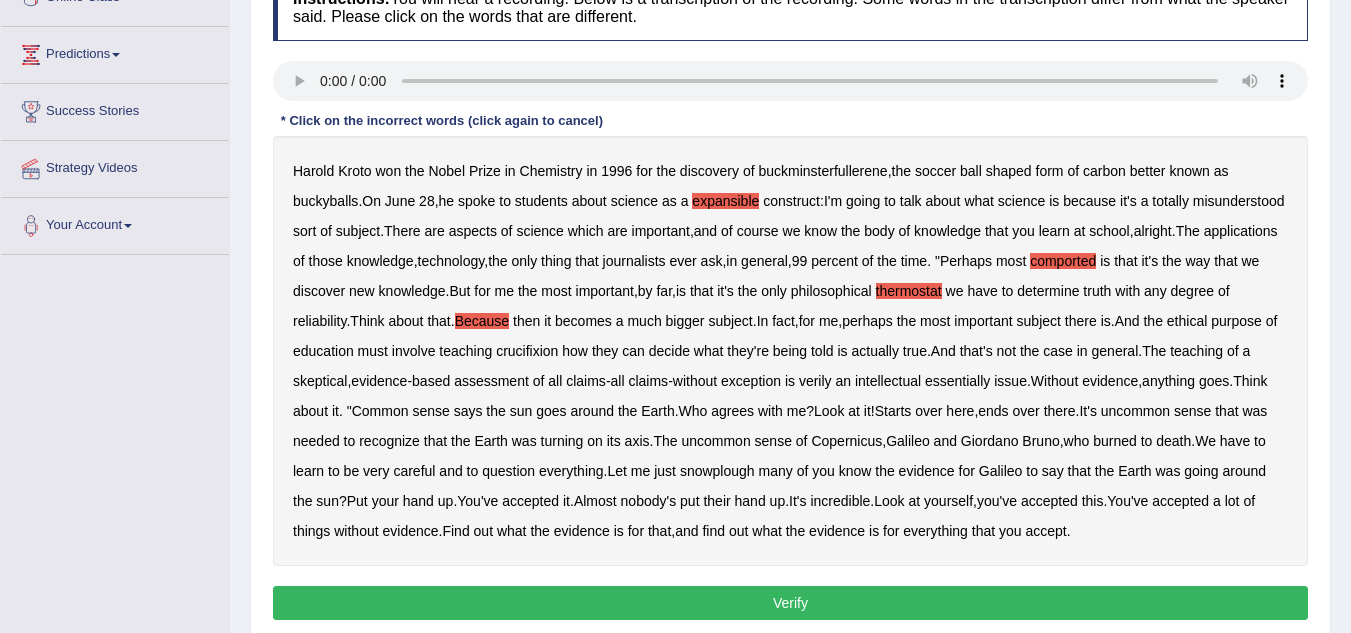 click on "crucifixion" at bounding box center (527, 351) 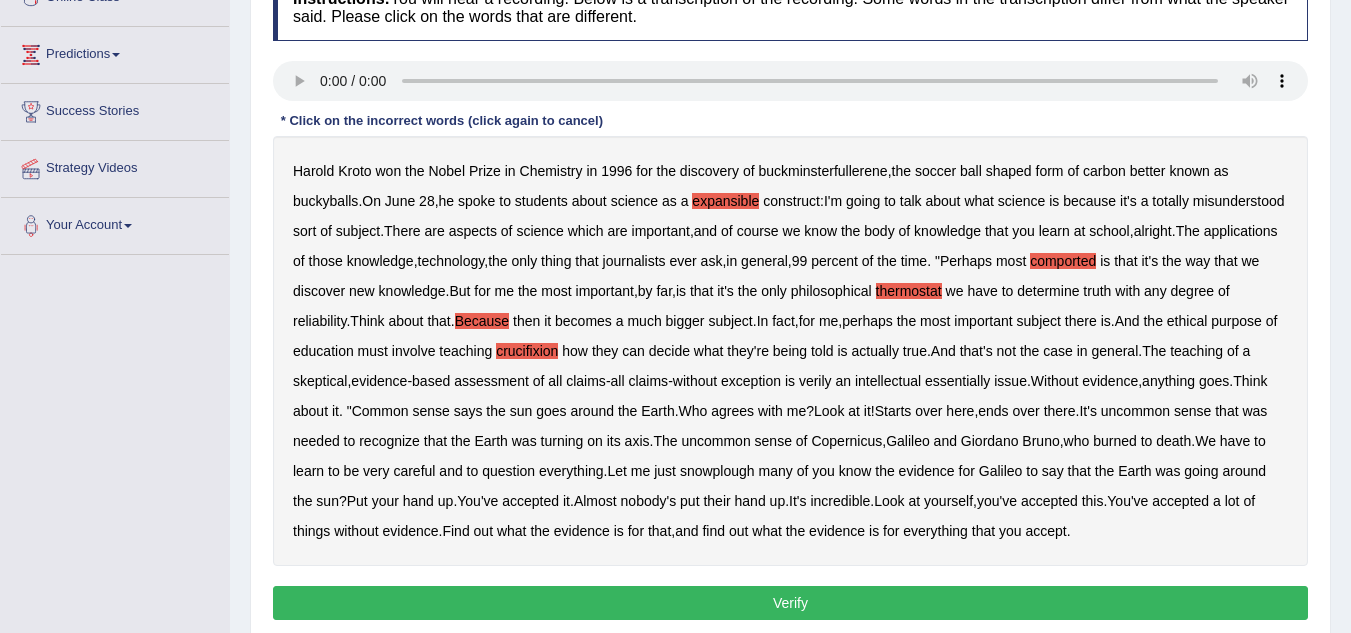 click on "verily" at bounding box center [815, 381] 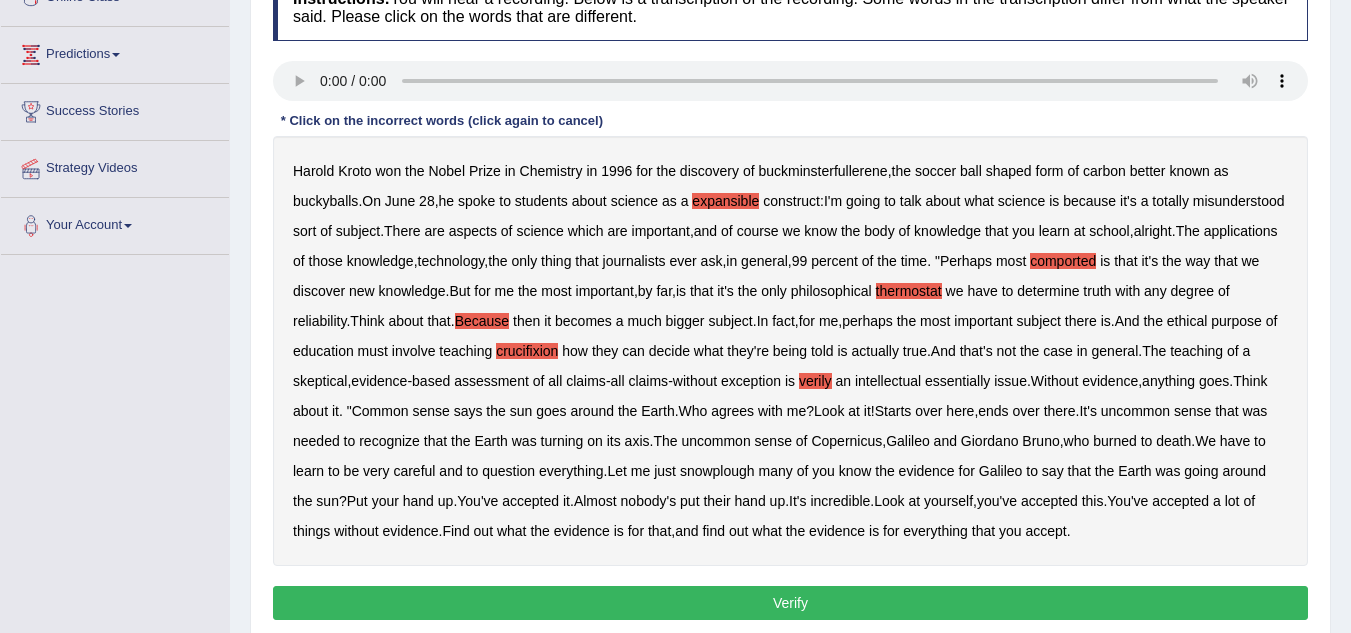 click on "snowplough" at bounding box center [717, 471] 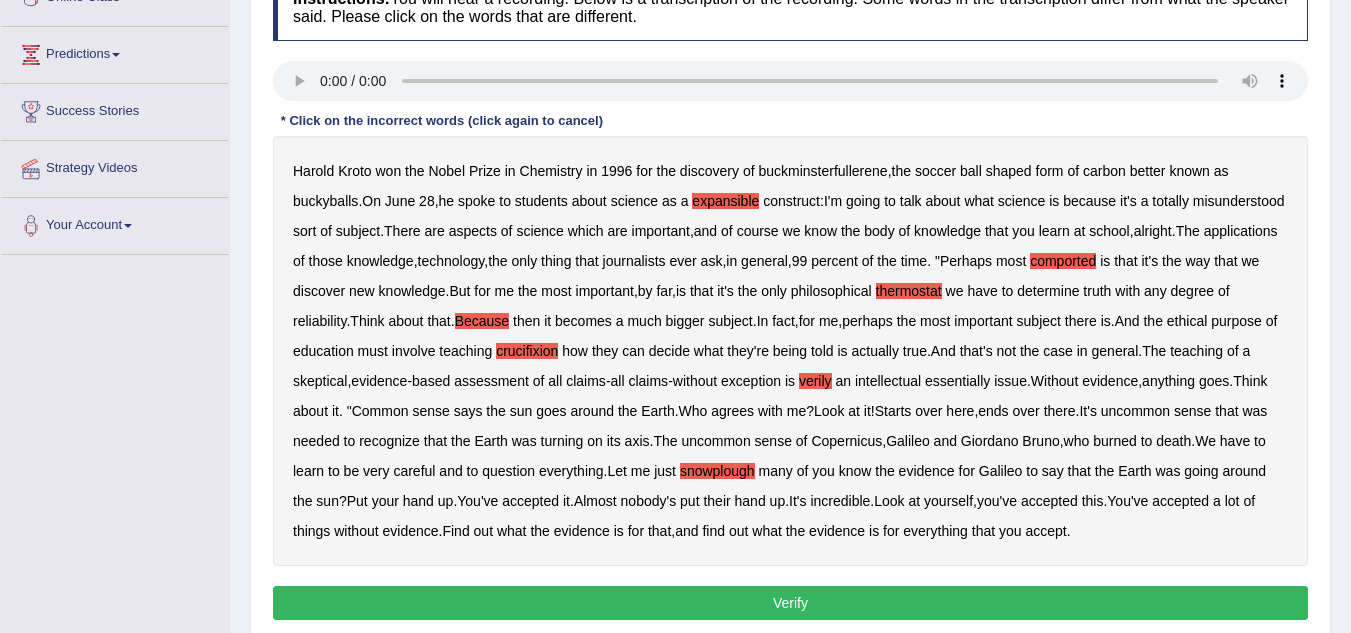 click on "Verify" at bounding box center [790, 603] 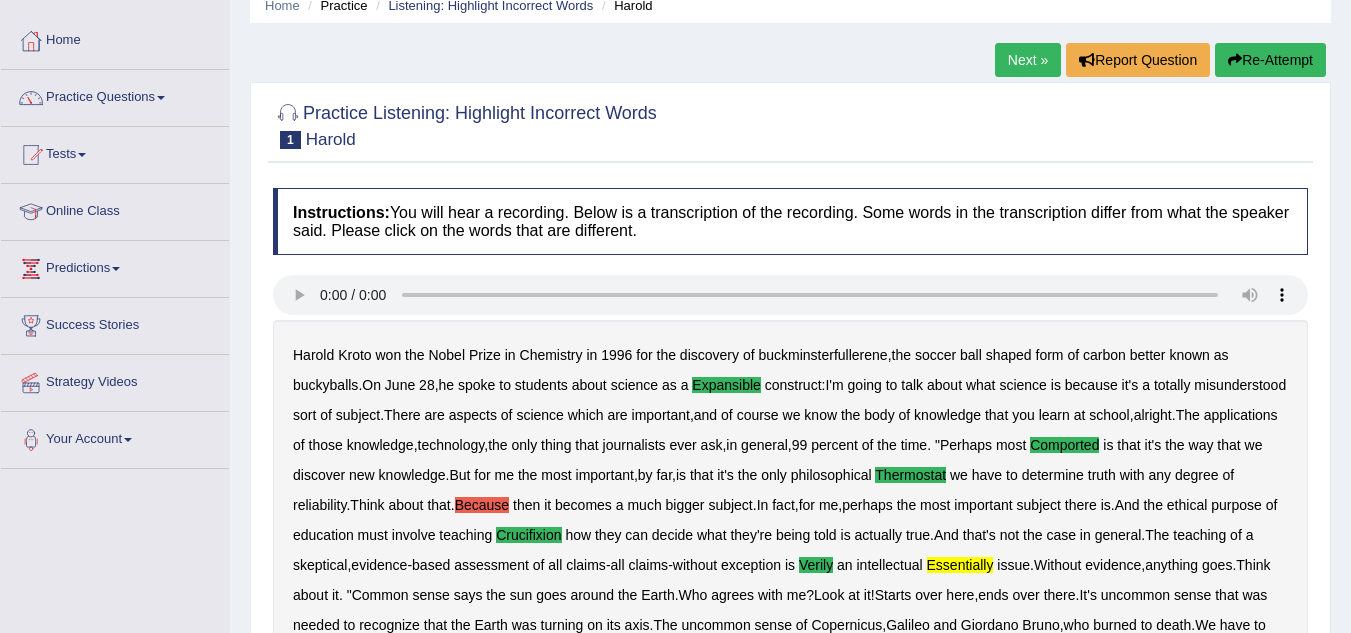 scroll, scrollTop: 0, scrollLeft: 0, axis: both 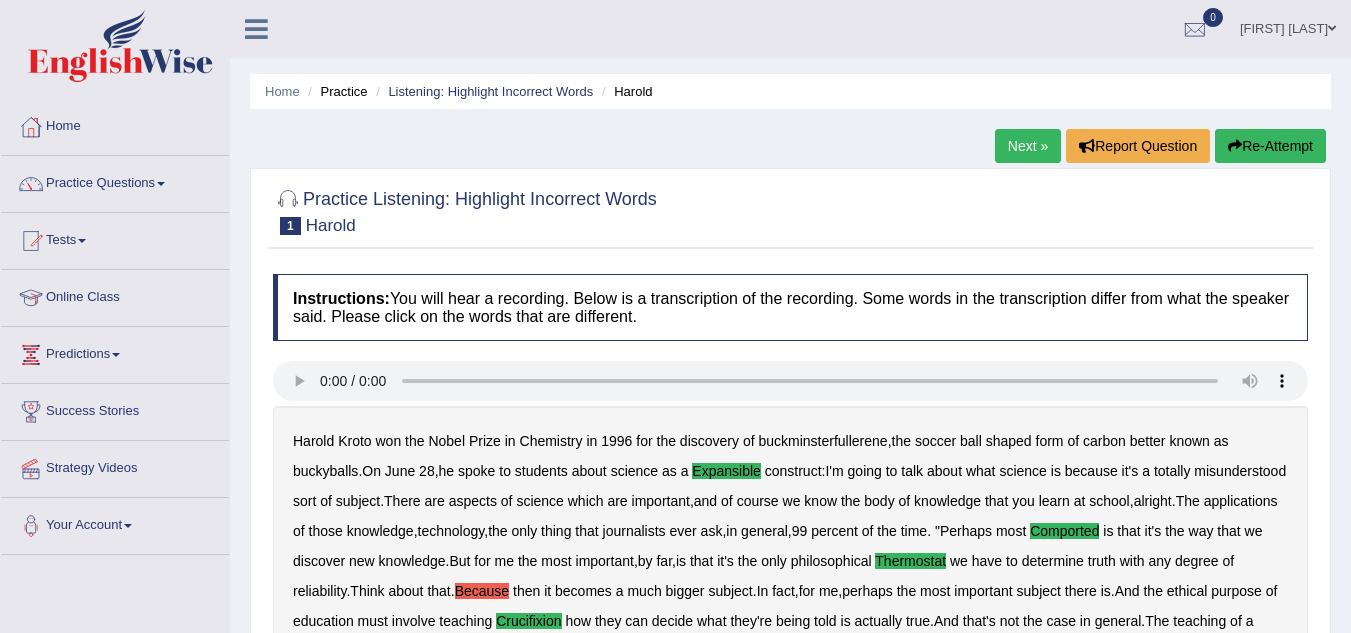 click on "Next »" at bounding box center (1028, 146) 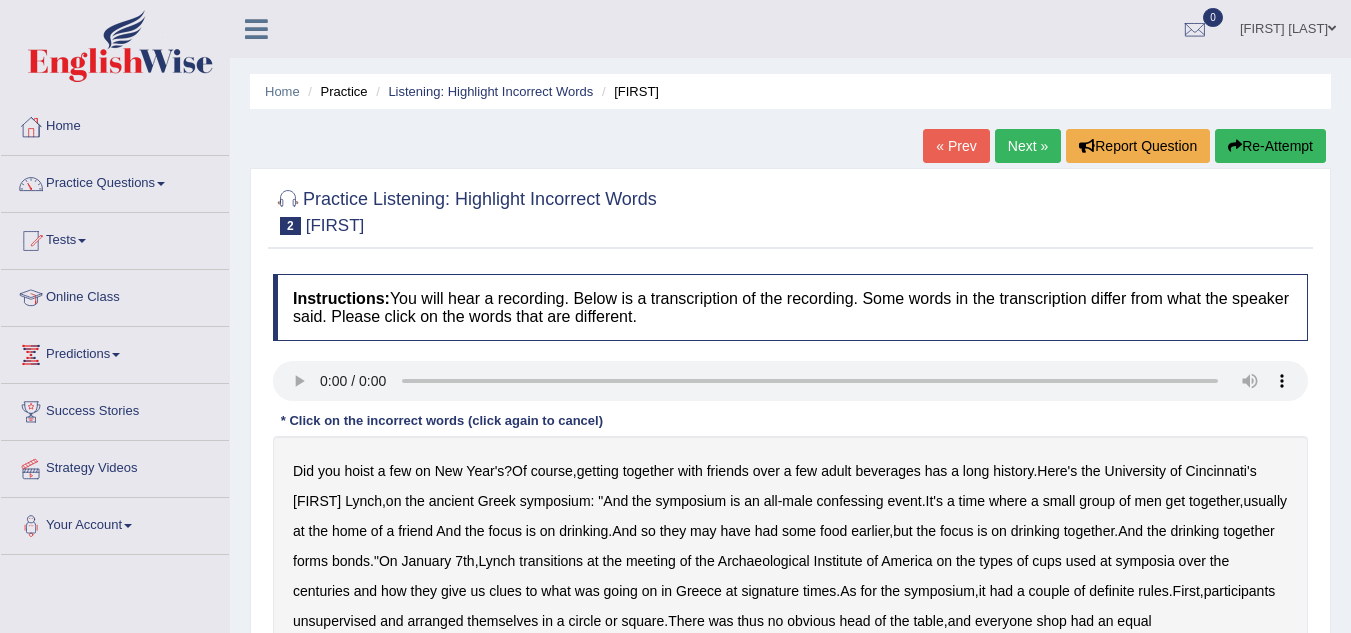 scroll, scrollTop: 212, scrollLeft: 0, axis: vertical 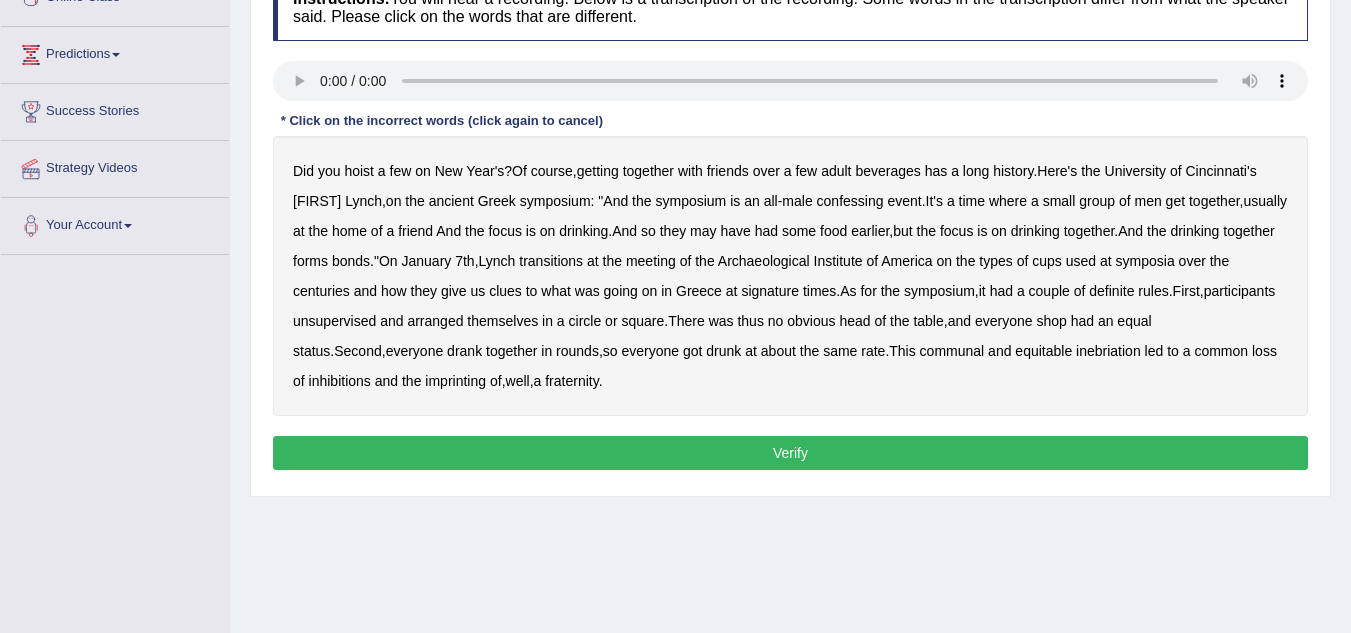 click on "confessing" at bounding box center [850, 201] 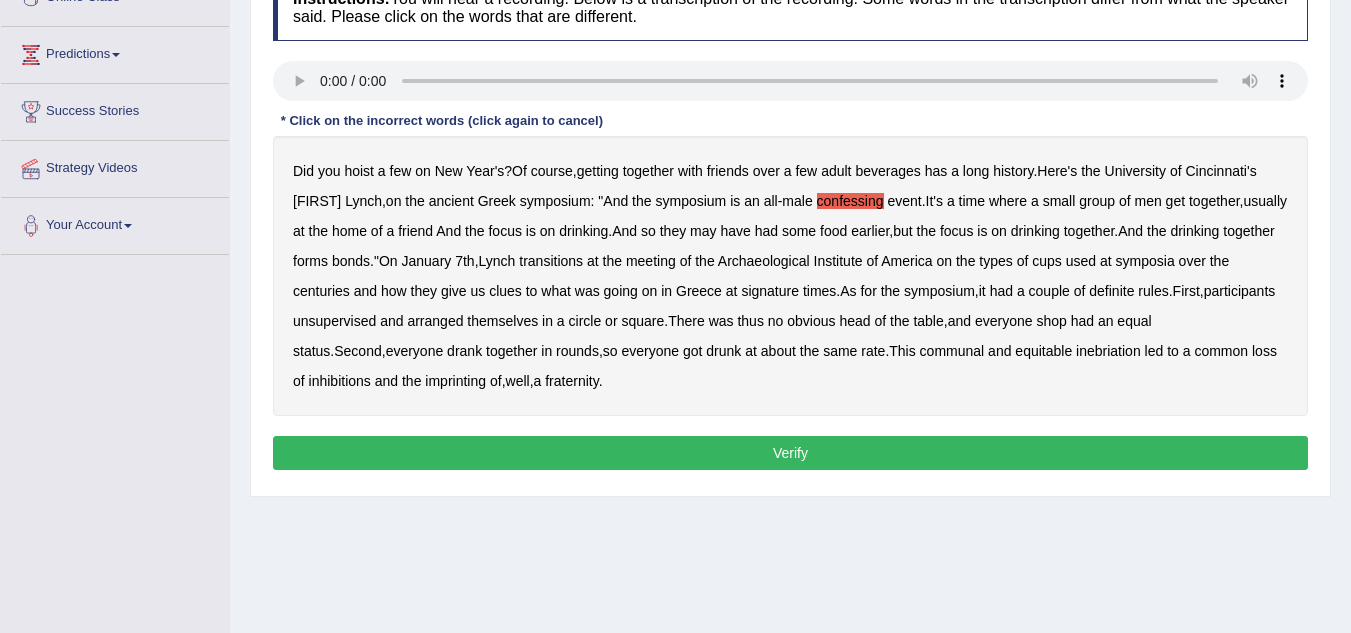 click on "transitions" at bounding box center (551, 261) 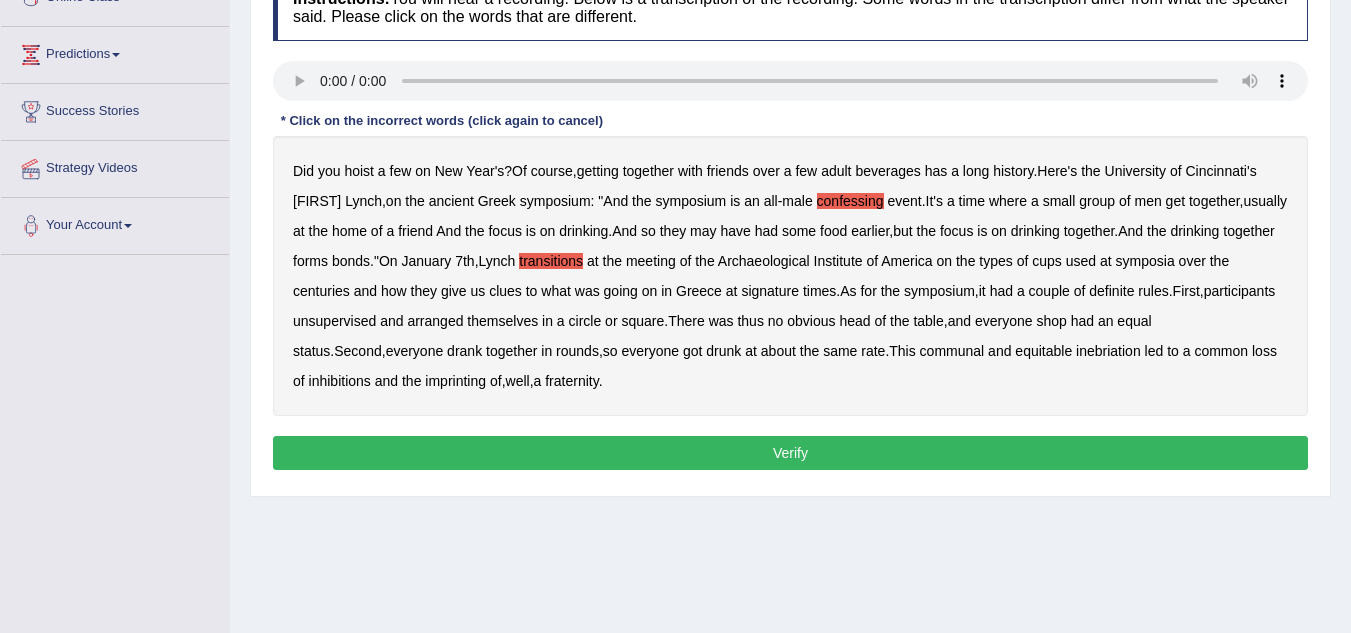 click on "signature" at bounding box center [770, 291] 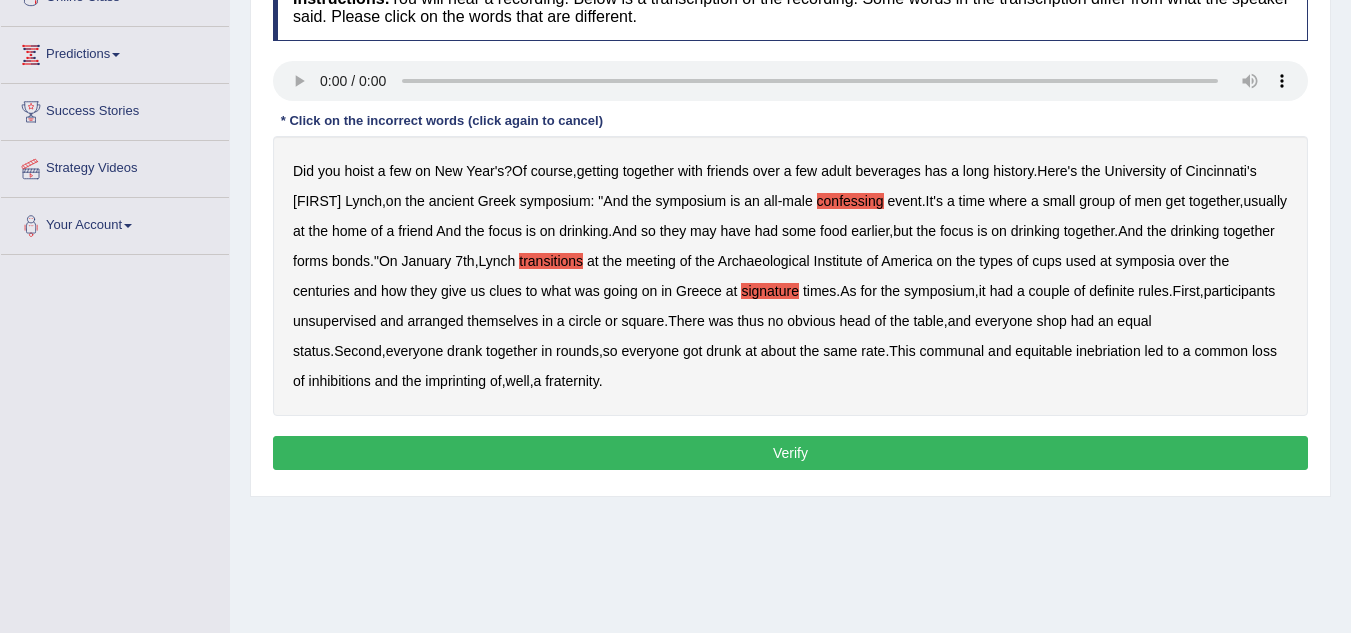 click on "unsupervised" at bounding box center [334, 321] 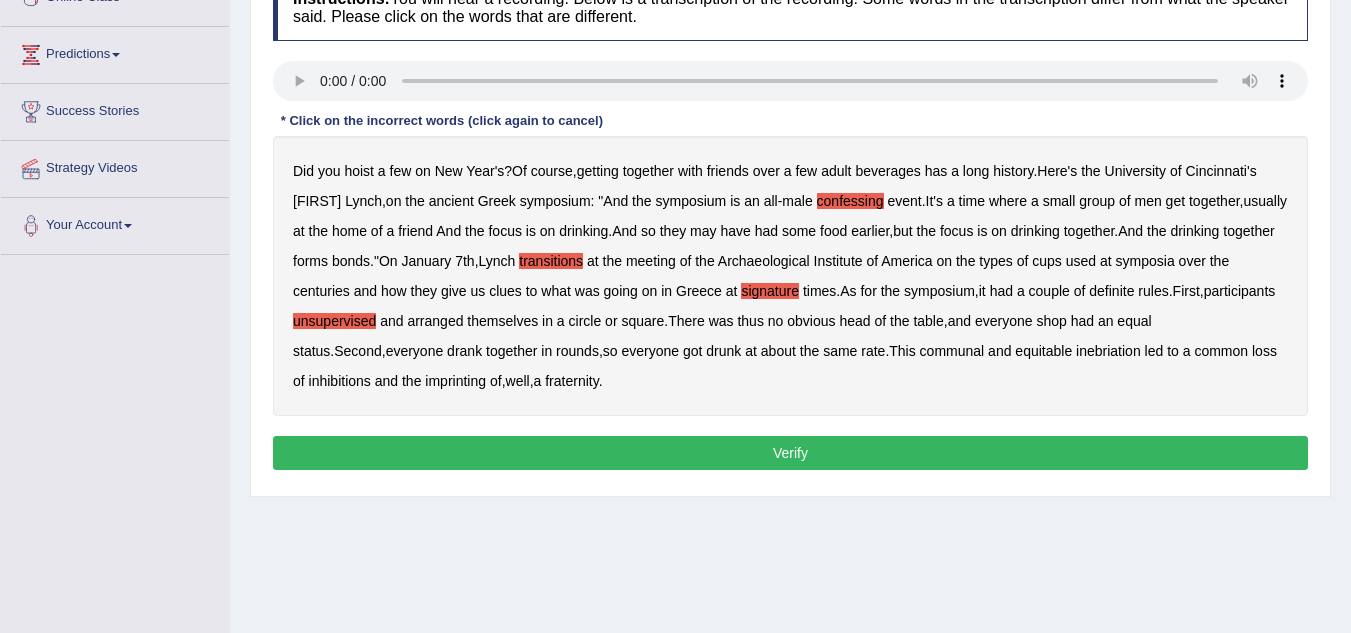 click on "shop" at bounding box center [1051, 321] 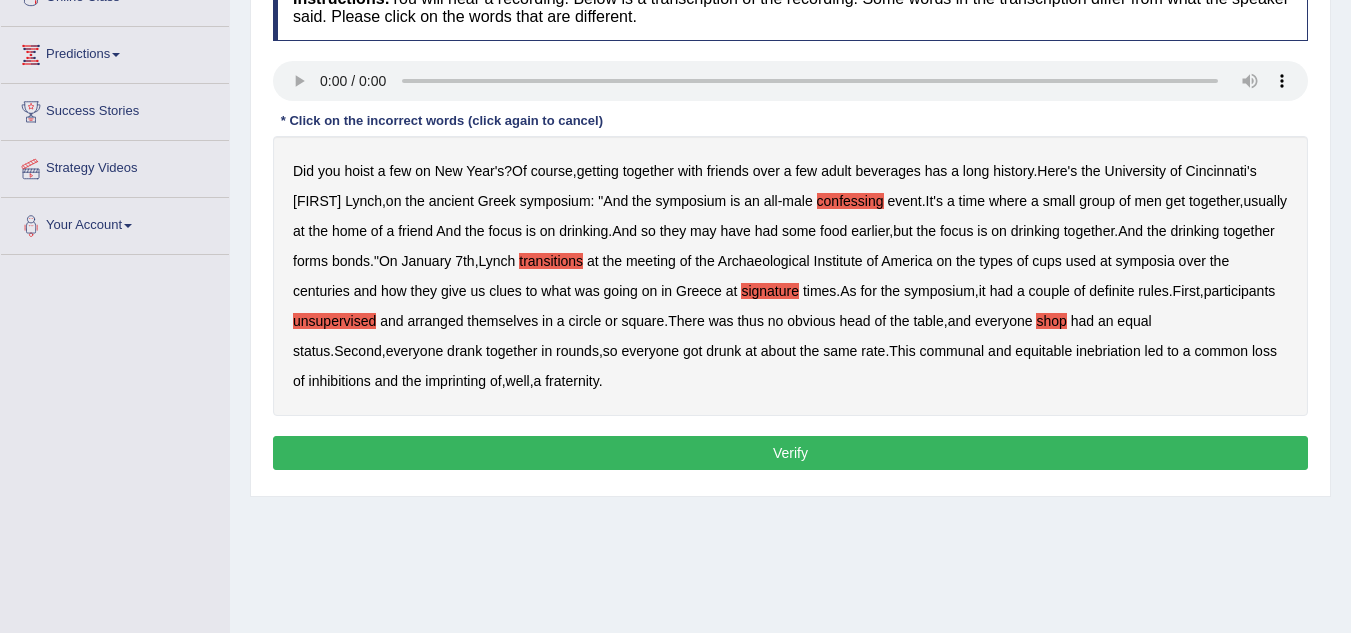 drag, startPoint x: 440, startPoint y: 376, endPoint x: 474, endPoint y: 378, distance: 34.058773 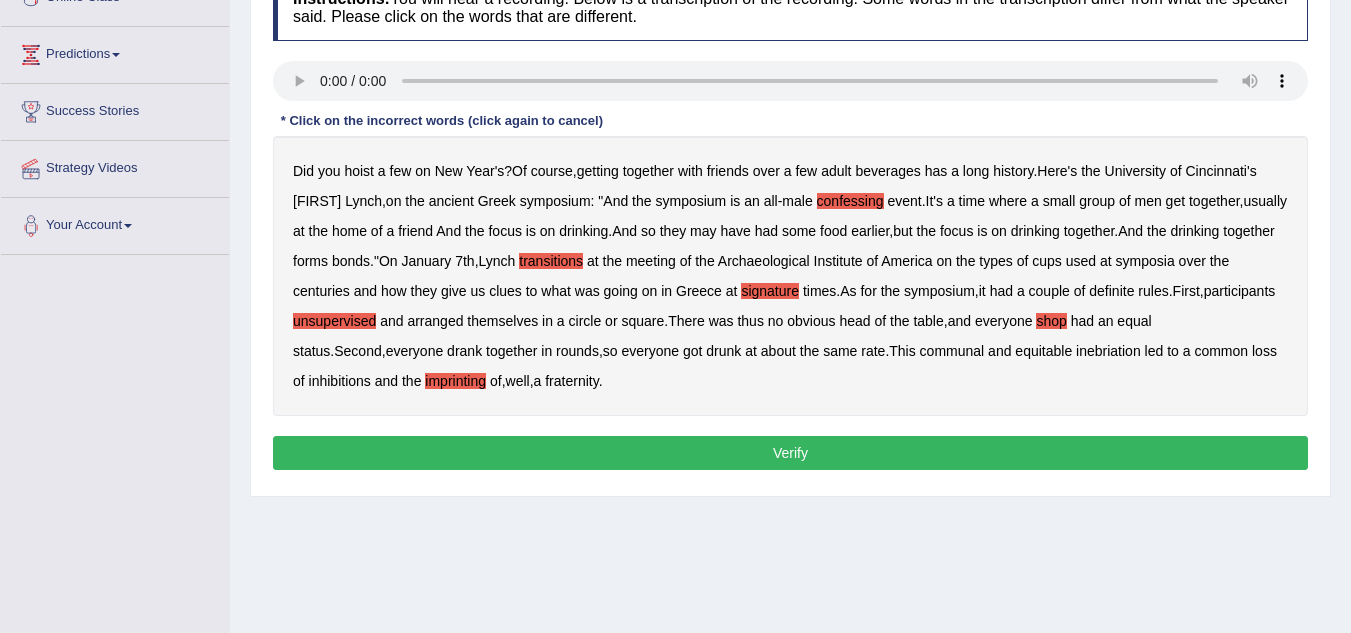 click on "Verify" at bounding box center [790, 453] 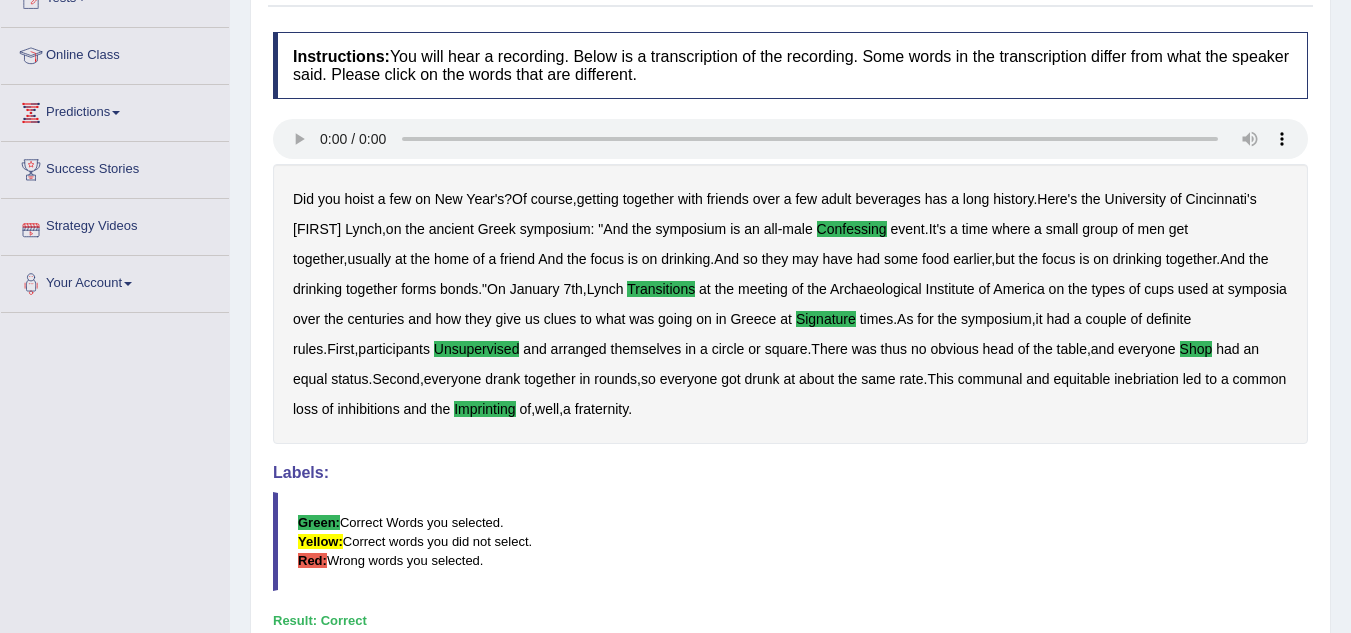 scroll, scrollTop: 0, scrollLeft: 0, axis: both 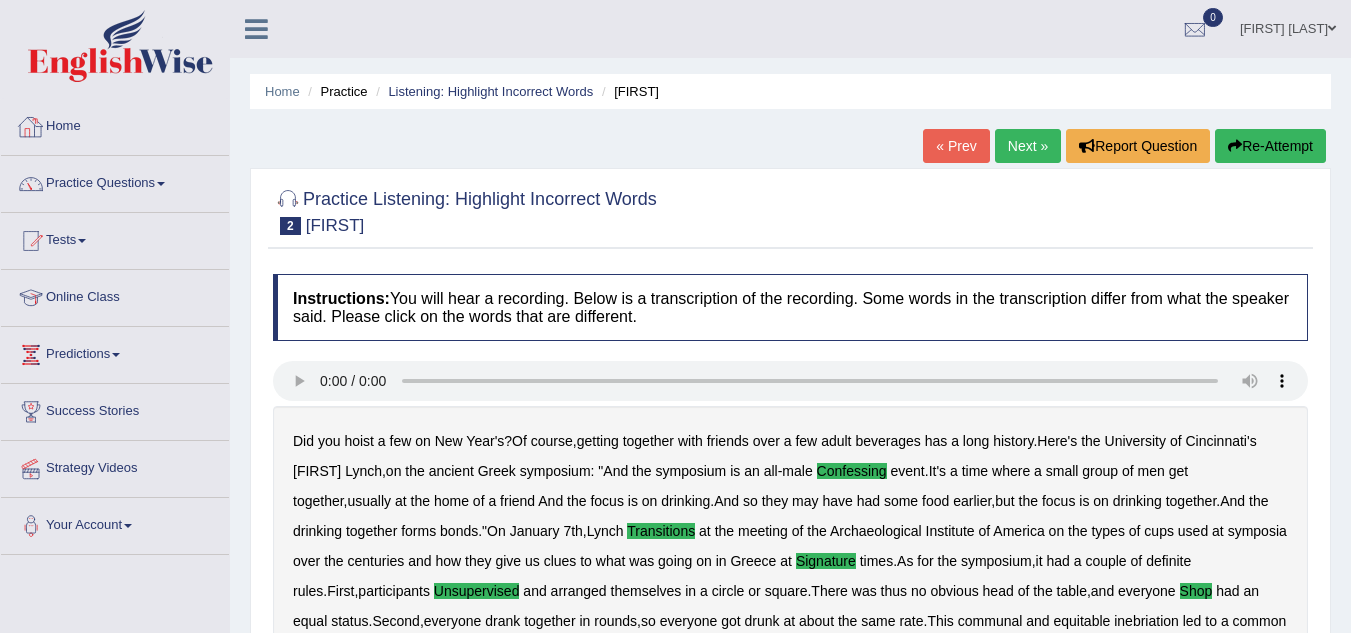 click on "Practice Questions" at bounding box center [115, 181] 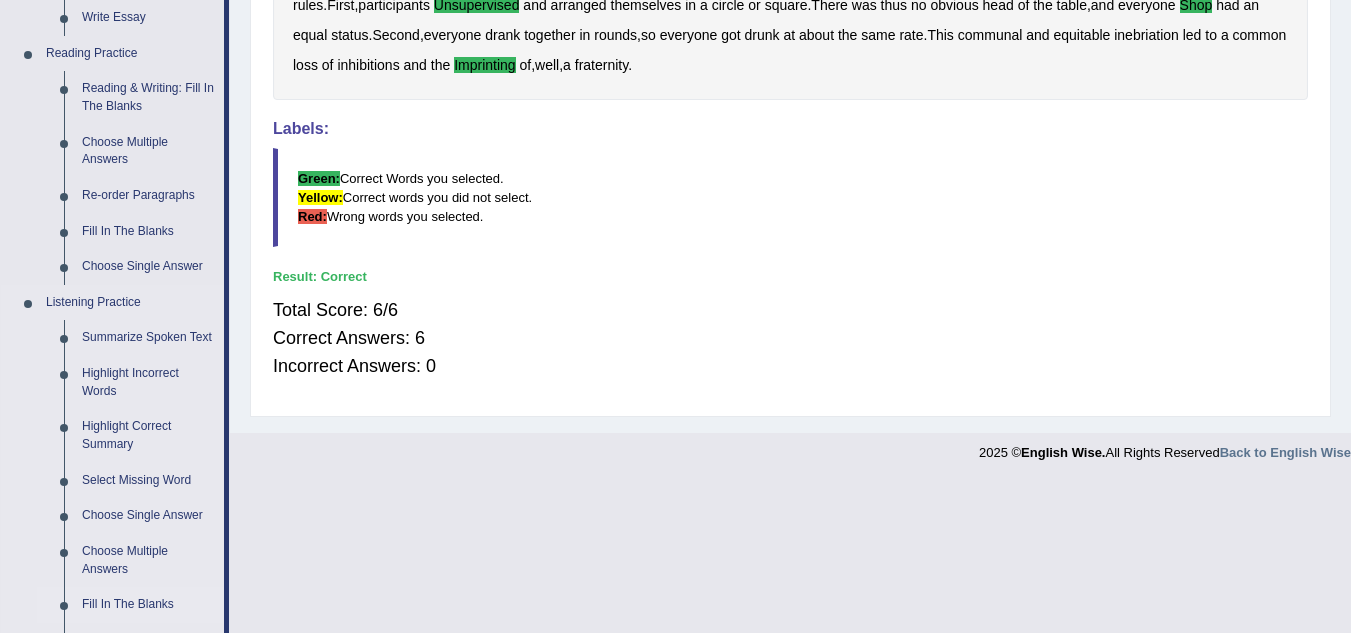 scroll, scrollTop: 600, scrollLeft: 0, axis: vertical 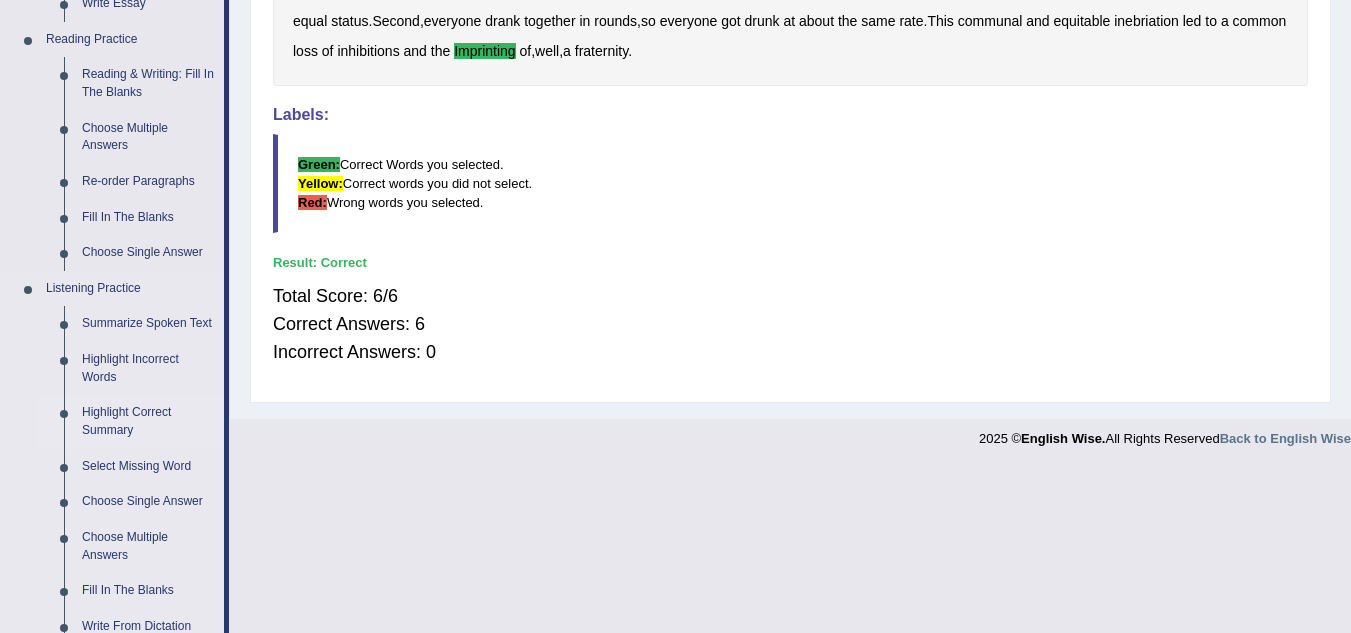 click on "Highlight Correct Summary" at bounding box center [148, 421] 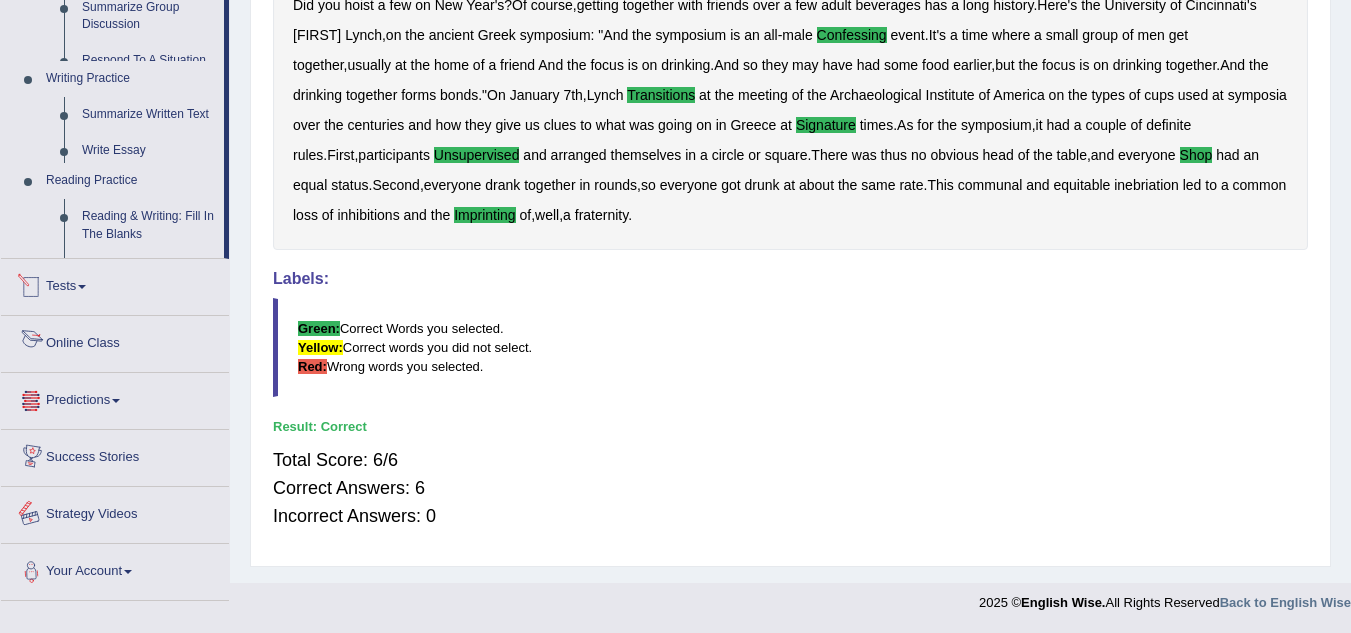 scroll, scrollTop: 931, scrollLeft: 0, axis: vertical 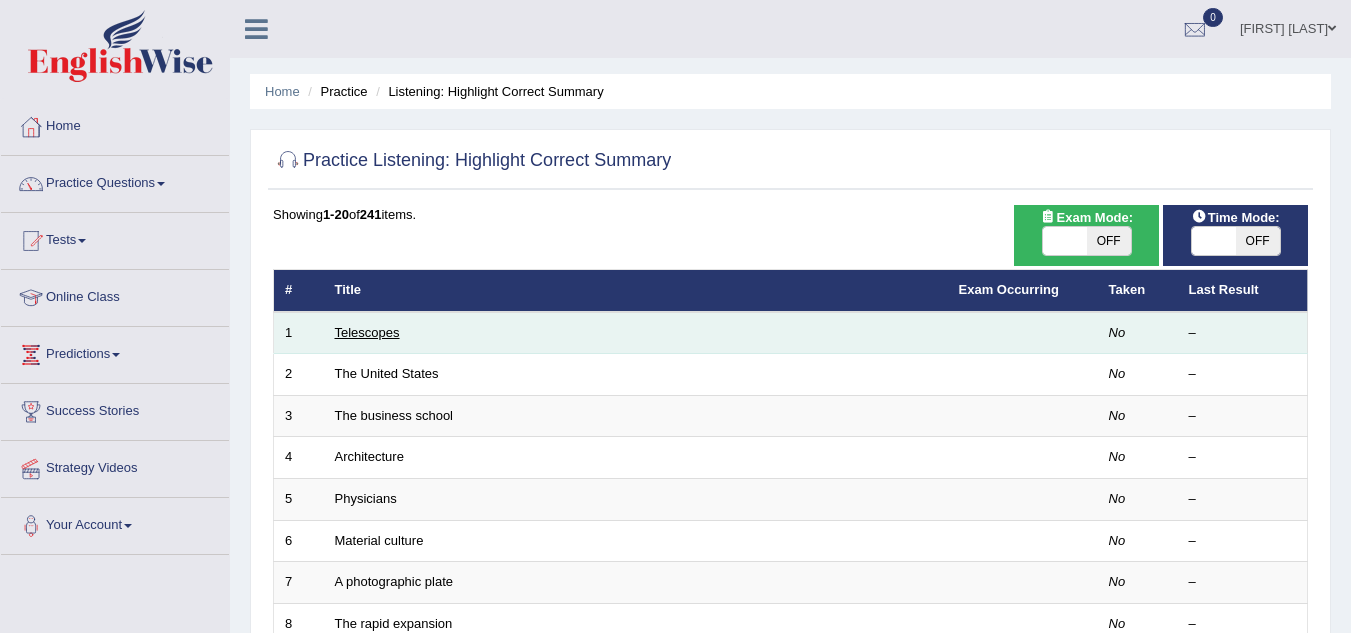 click on "Telescopes" at bounding box center (367, 332) 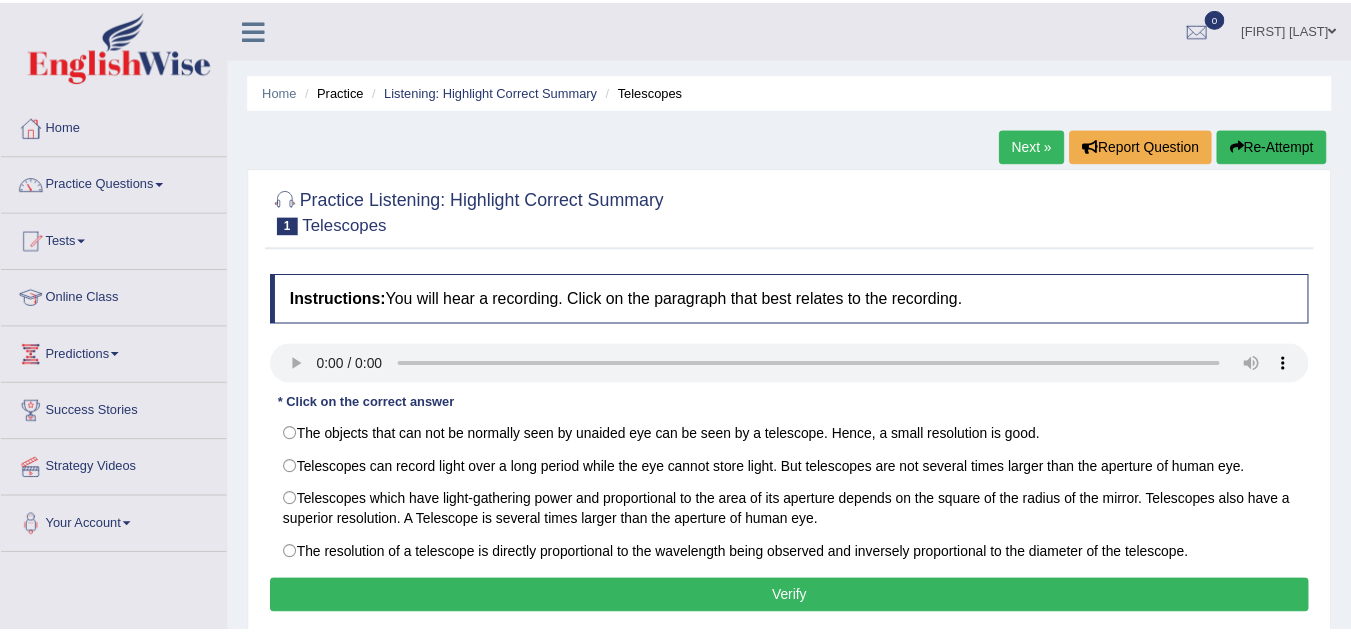 scroll, scrollTop: 0, scrollLeft: 0, axis: both 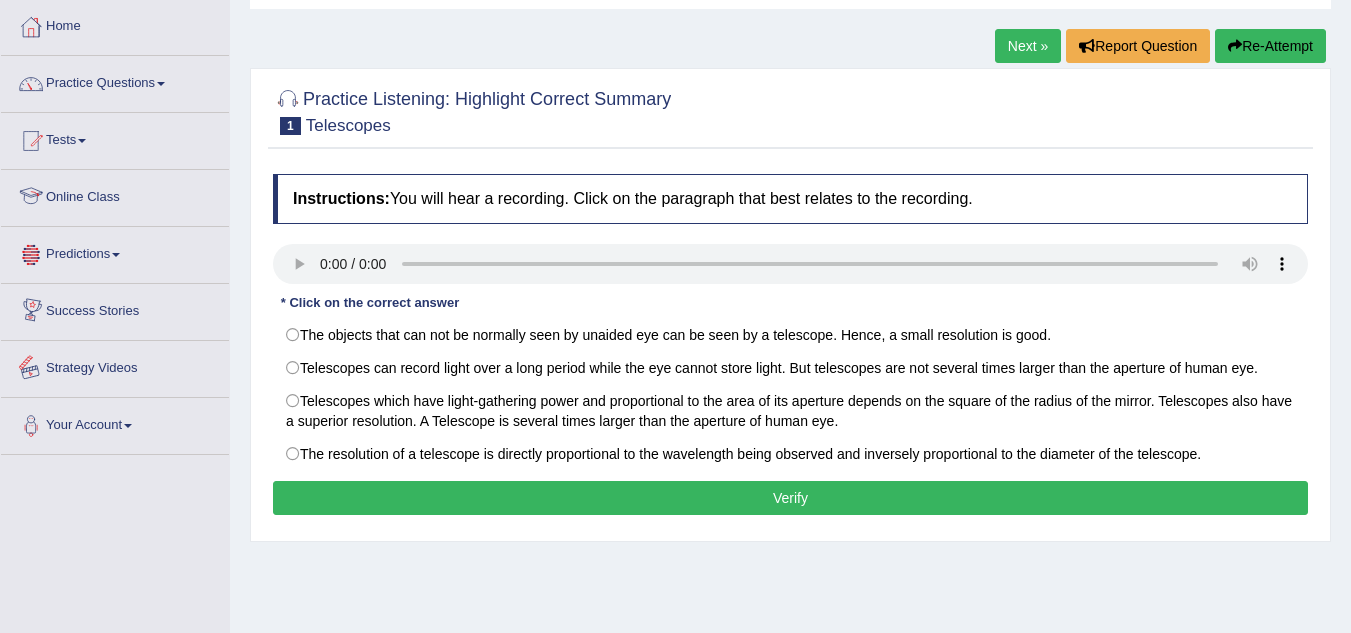 click on "Strategy Videos" at bounding box center [115, 366] 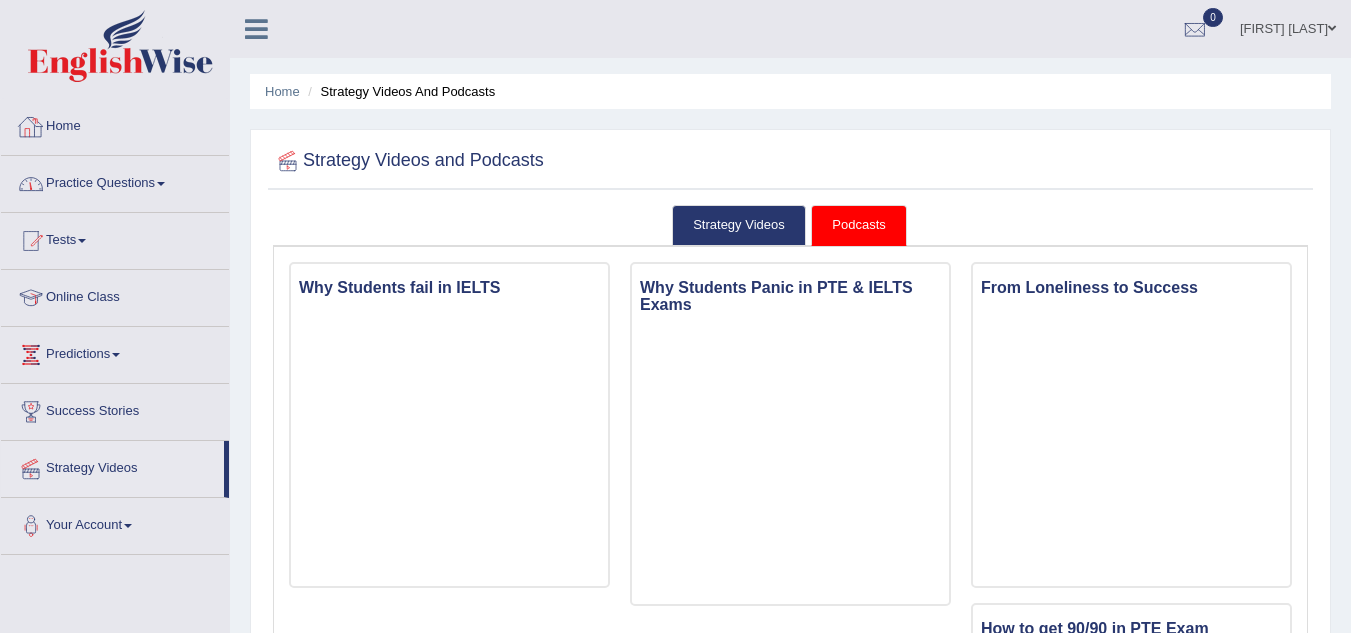 scroll, scrollTop: 0, scrollLeft: 0, axis: both 